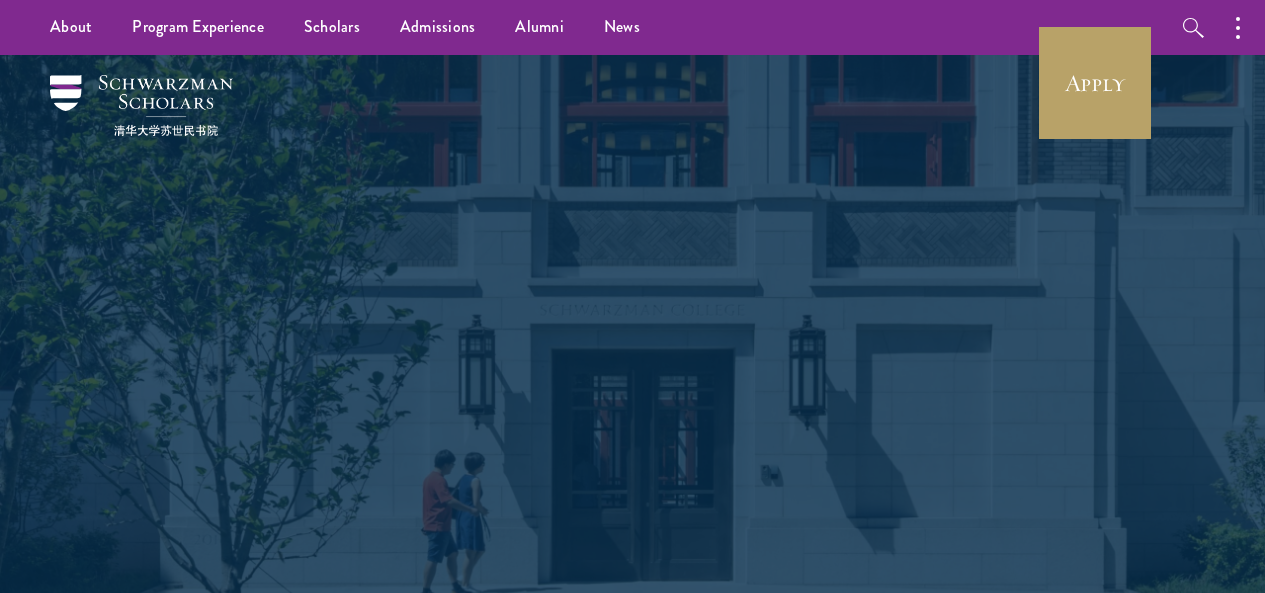scroll, scrollTop: 0, scrollLeft: 0, axis: both 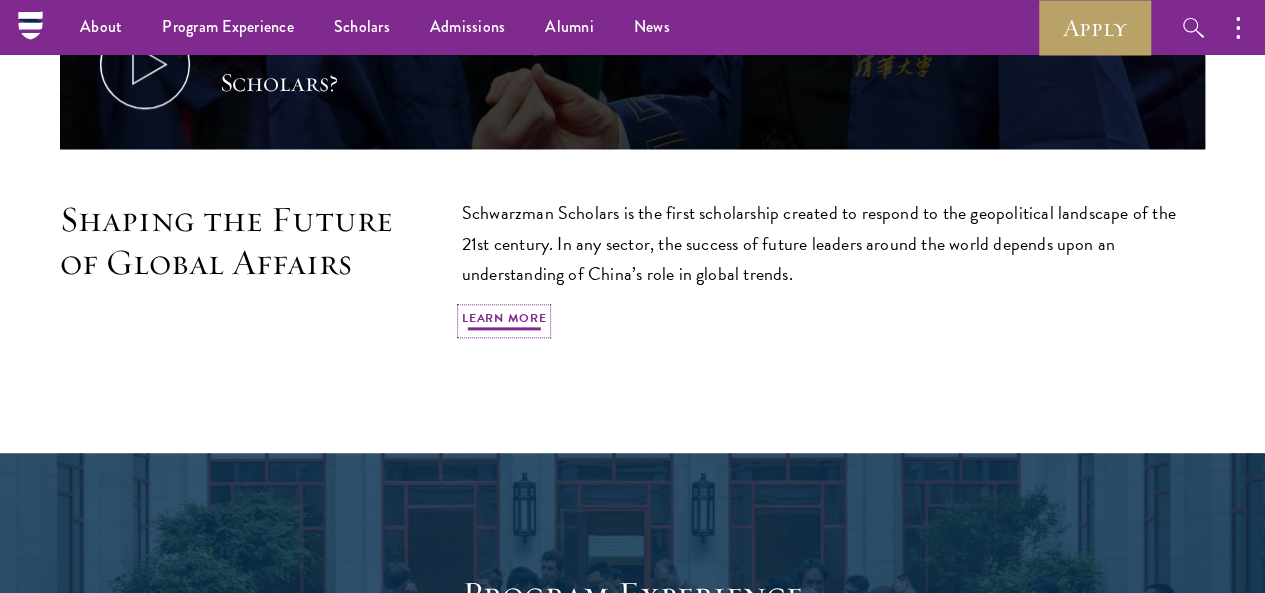 click on "Learn More" at bounding box center [504, 321] 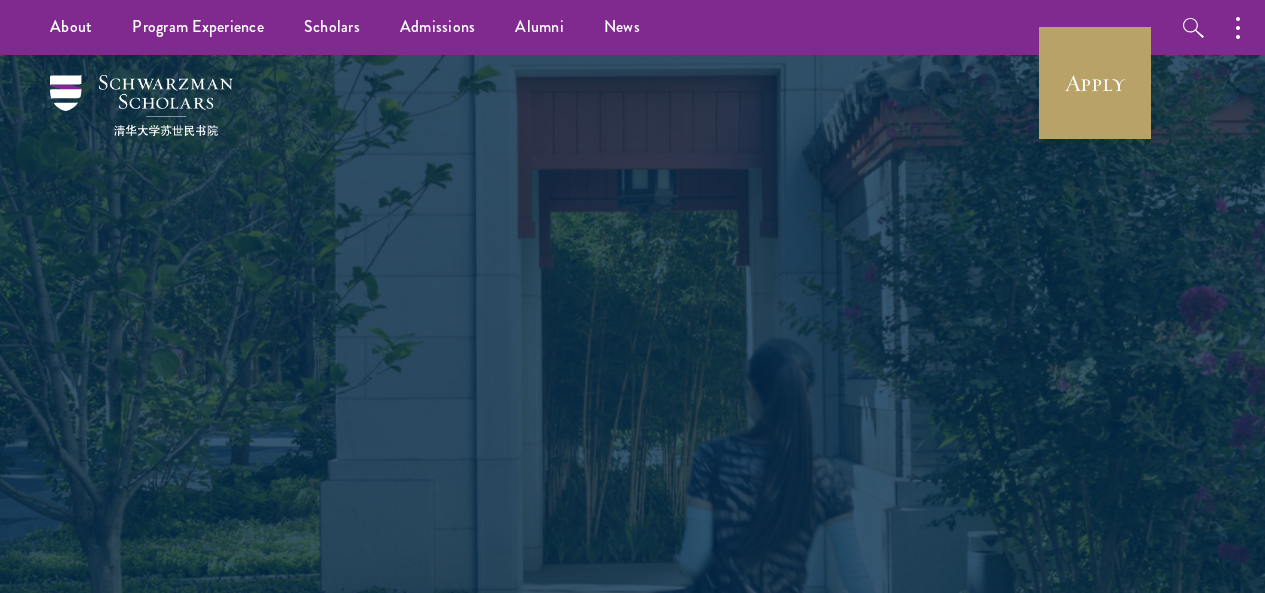 scroll, scrollTop: 0, scrollLeft: 0, axis: both 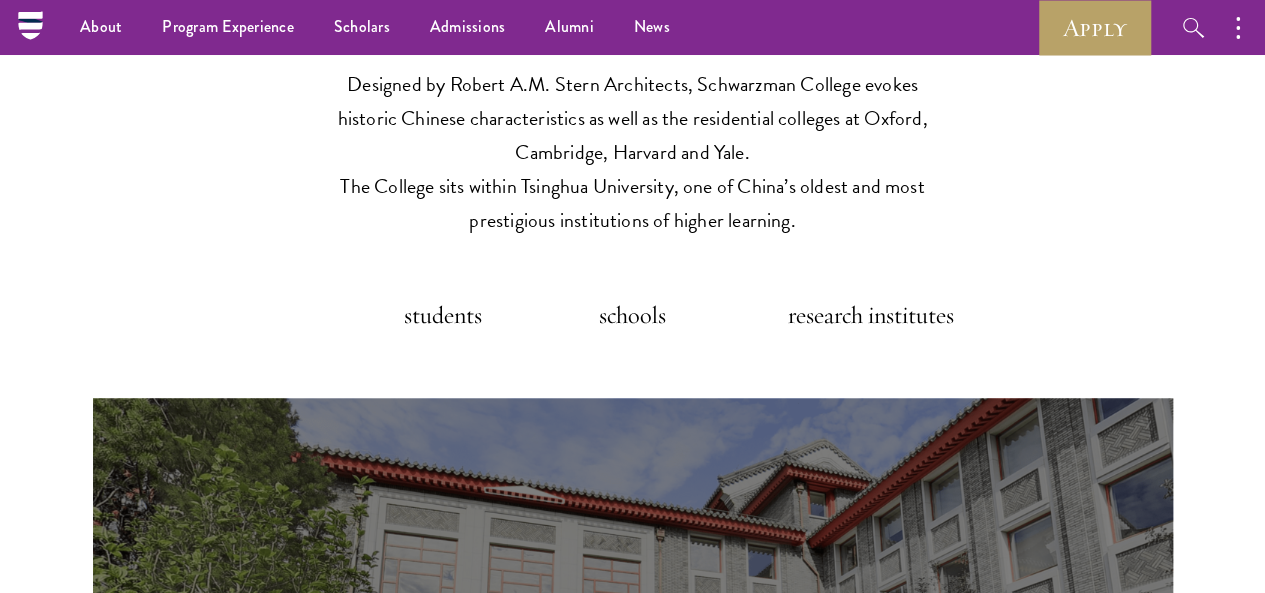 click on "schools" at bounding box center [627, 315] 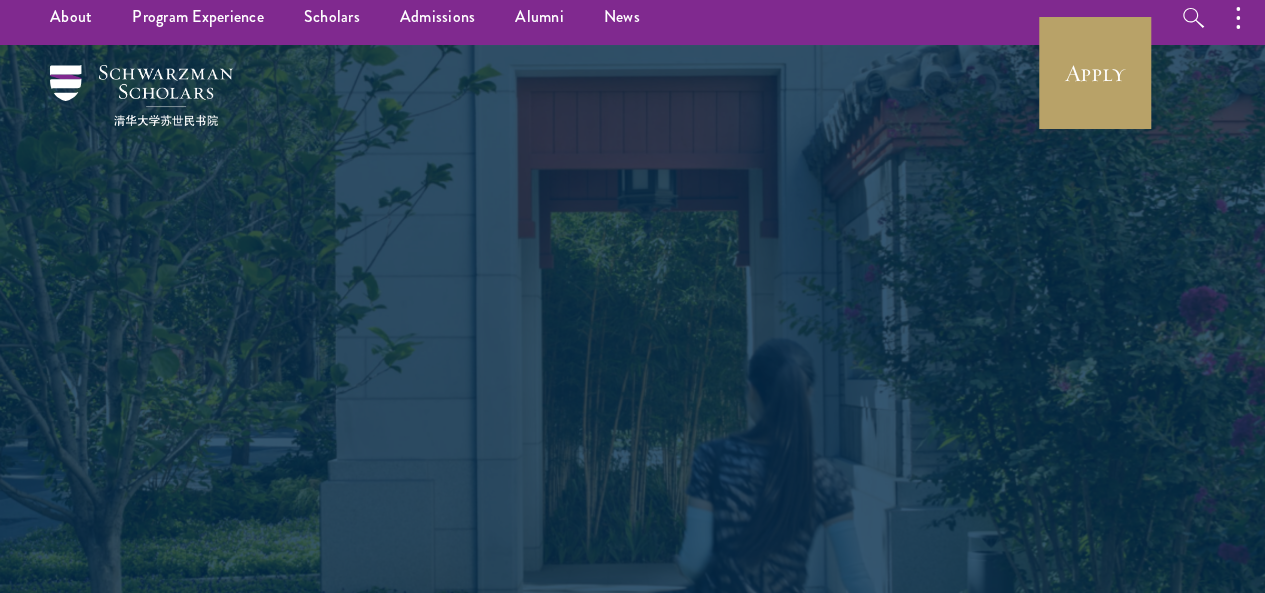 scroll, scrollTop: 0, scrollLeft: 0, axis: both 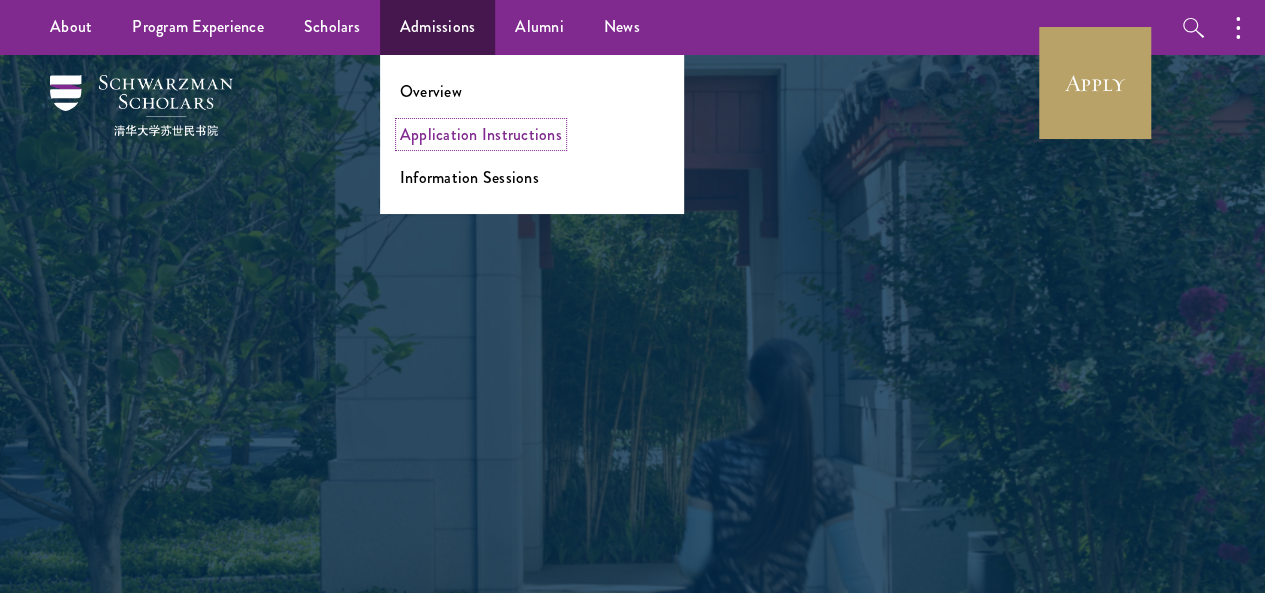 click on "Application Instructions" at bounding box center (481, 134) 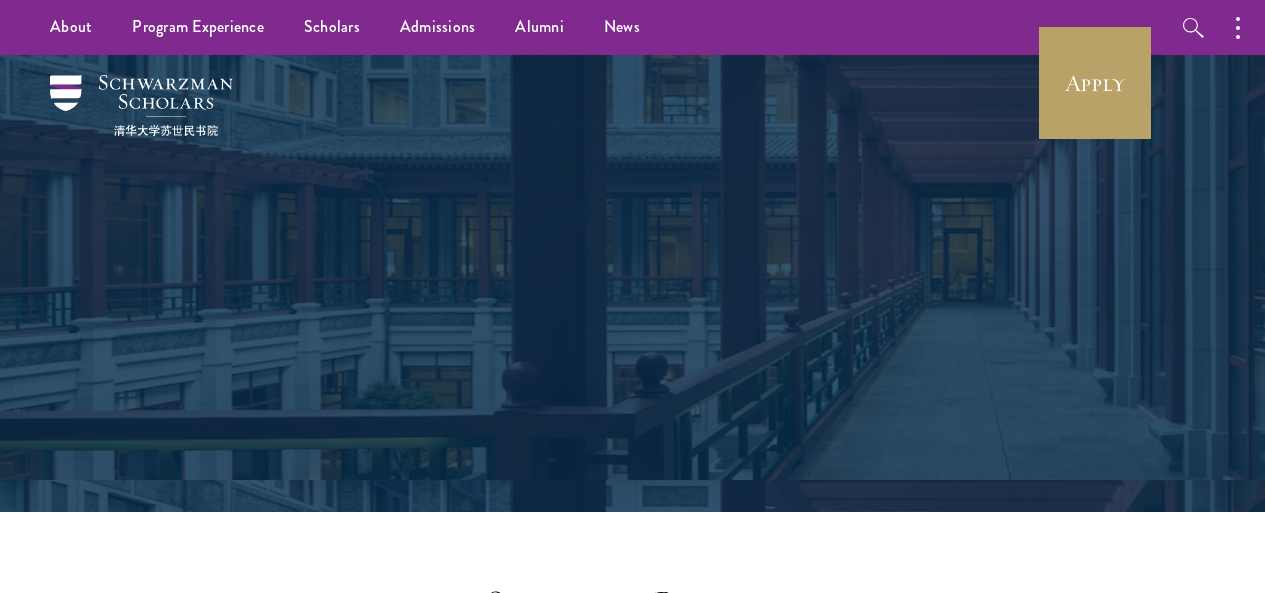 scroll, scrollTop: 0, scrollLeft: 0, axis: both 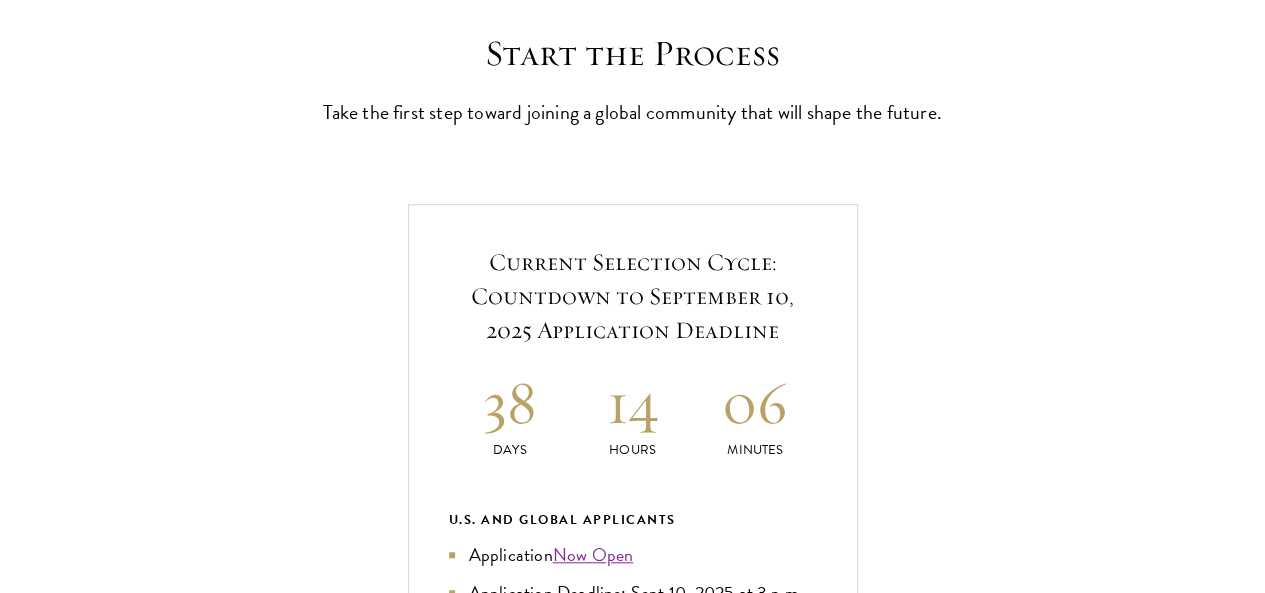 click on "Application Home Page" at bounding box center (643, 1254) 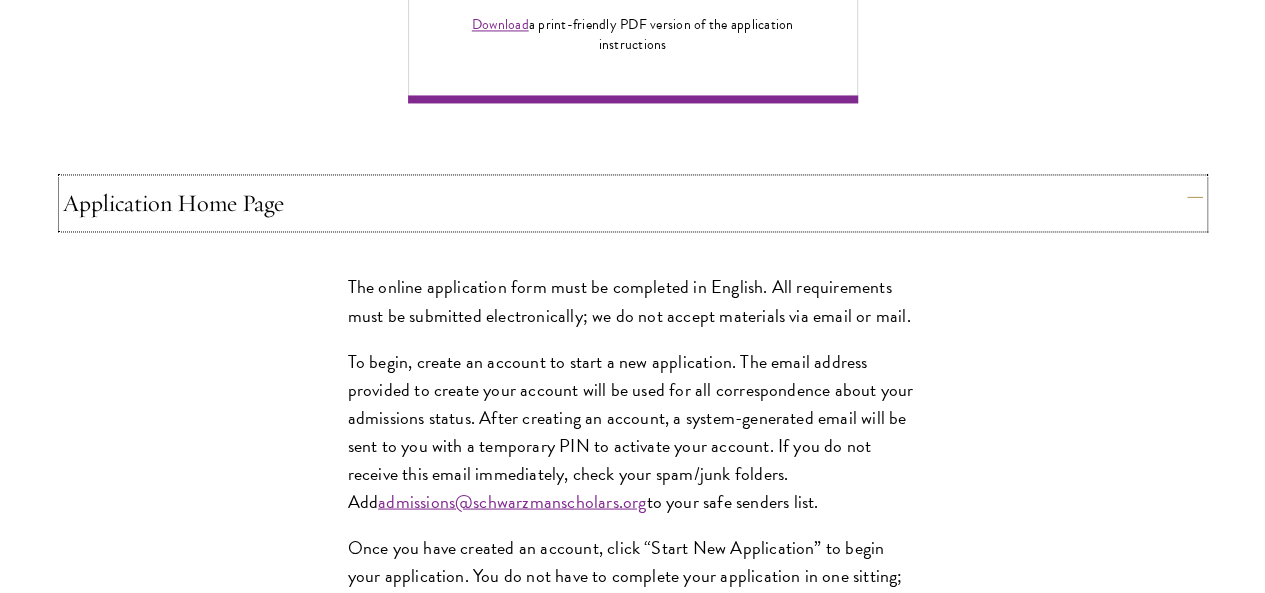 scroll, scrollTop: 1635, scrollLeft: 0, axis: vertical 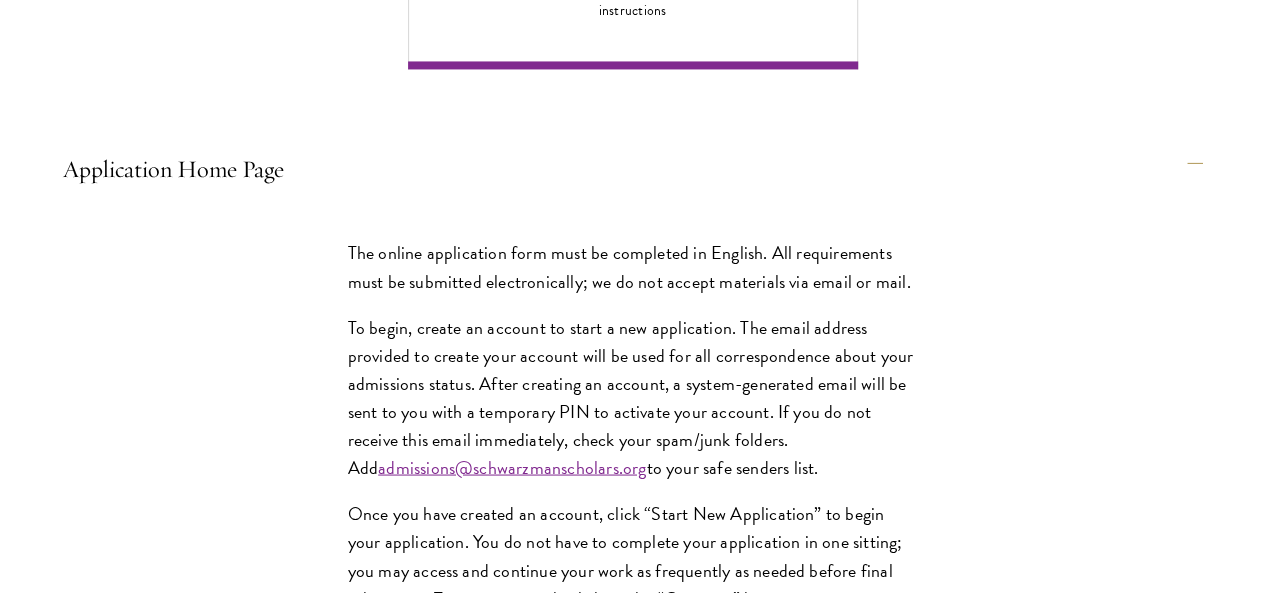 click on "Personal Information" at bounding box center [643, 1201] 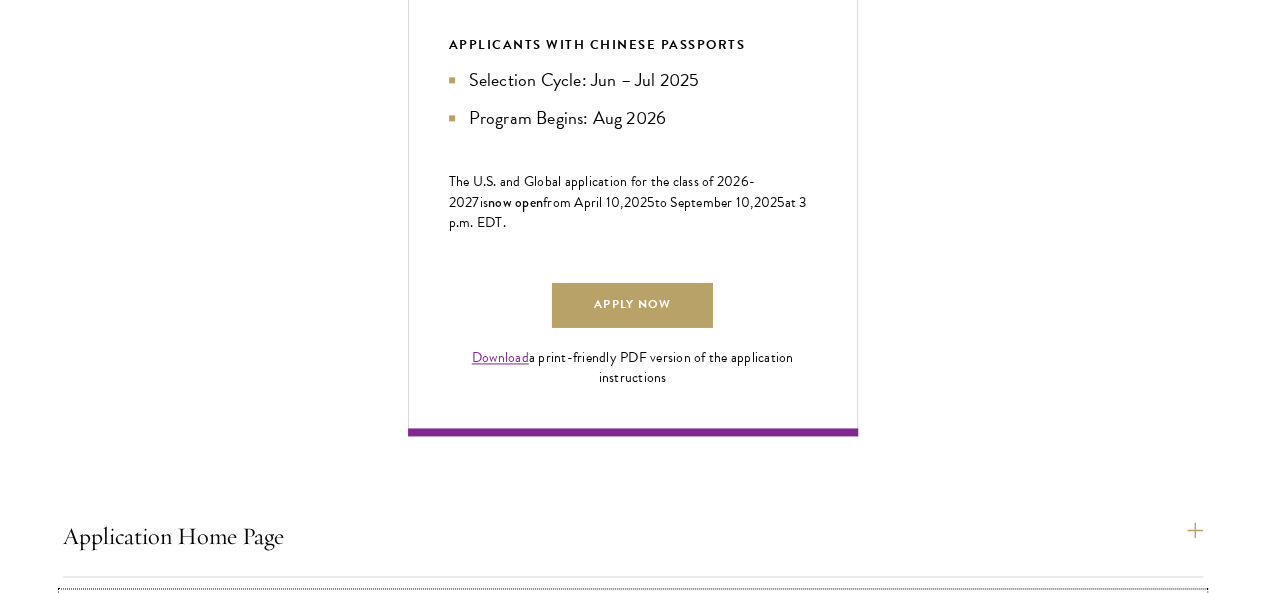 scroll, scrollTop: 1350, scrollLeft: 0, axis: vertical 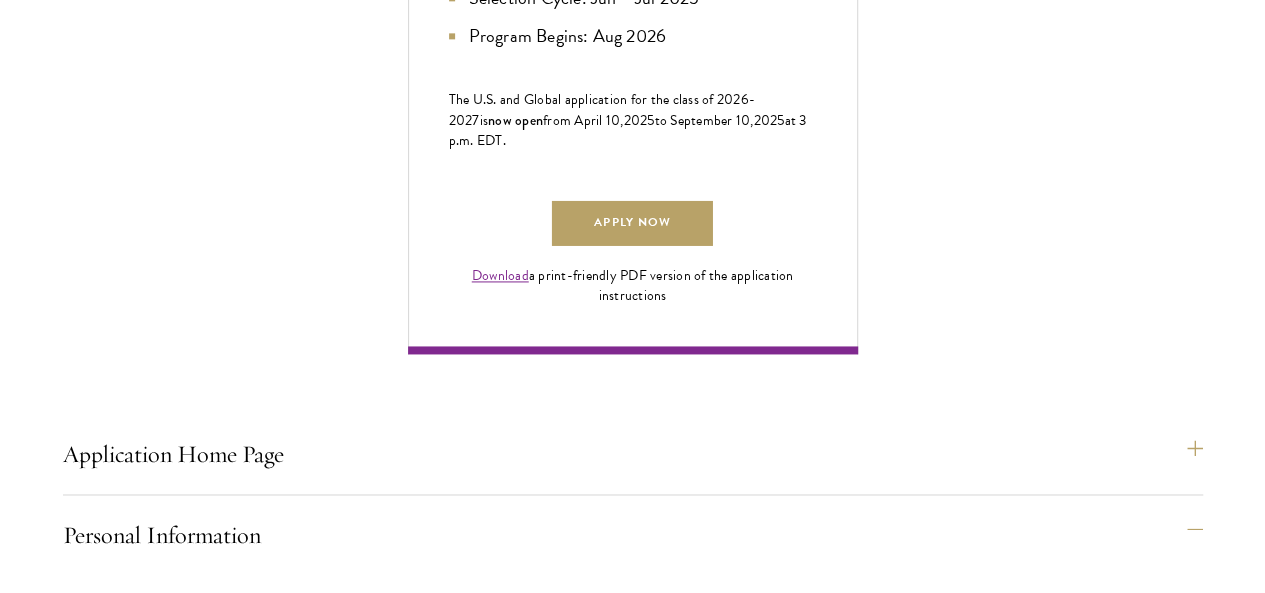click on "About Me" at bounding box center [643, 1161] 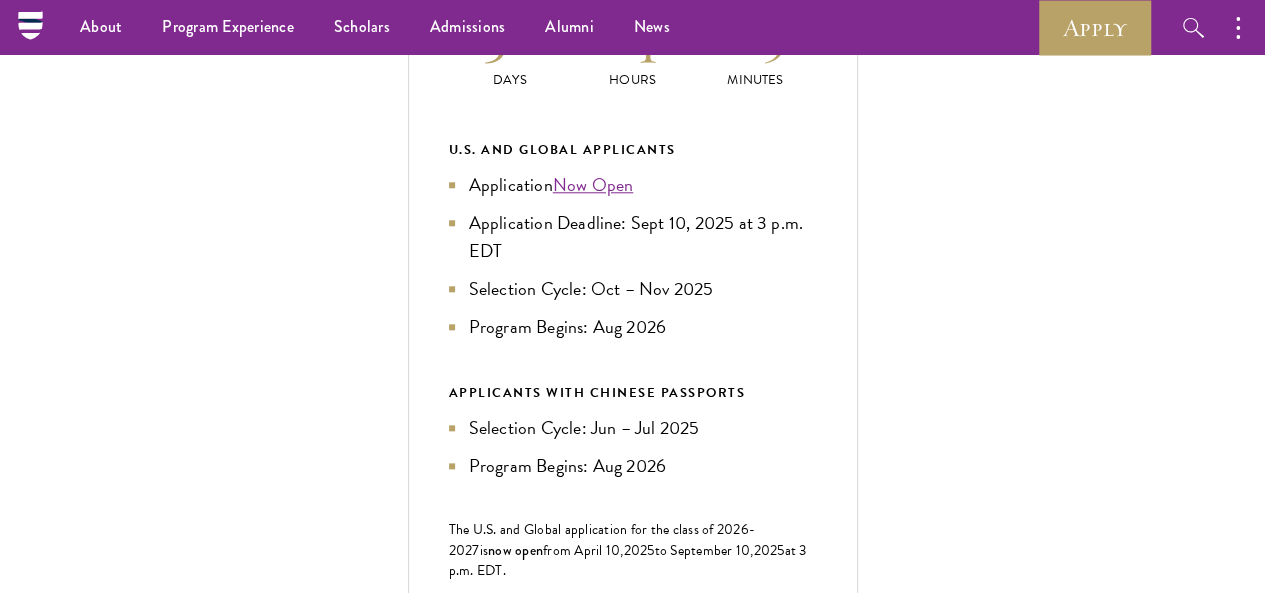 scroll, scrollTop: 872, scrollLeft: 0, axis: vertical 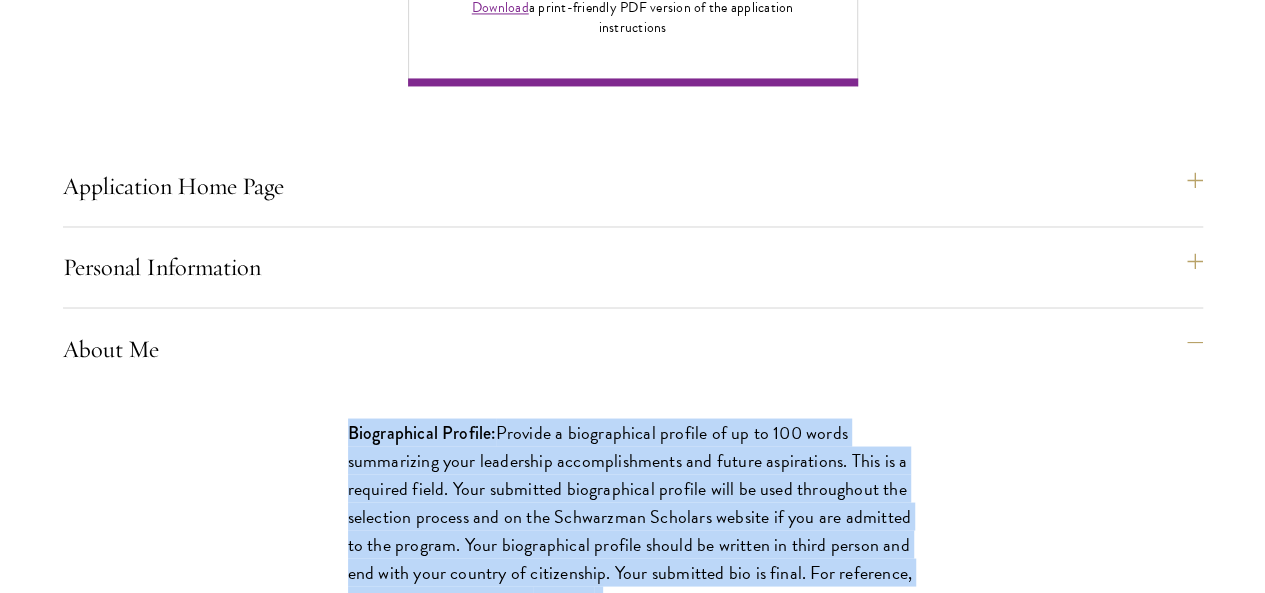 drag, startPoint x: 154, startPoint y: 235, endPoint x: 391, endPoint y: 437, distance: 311.40488 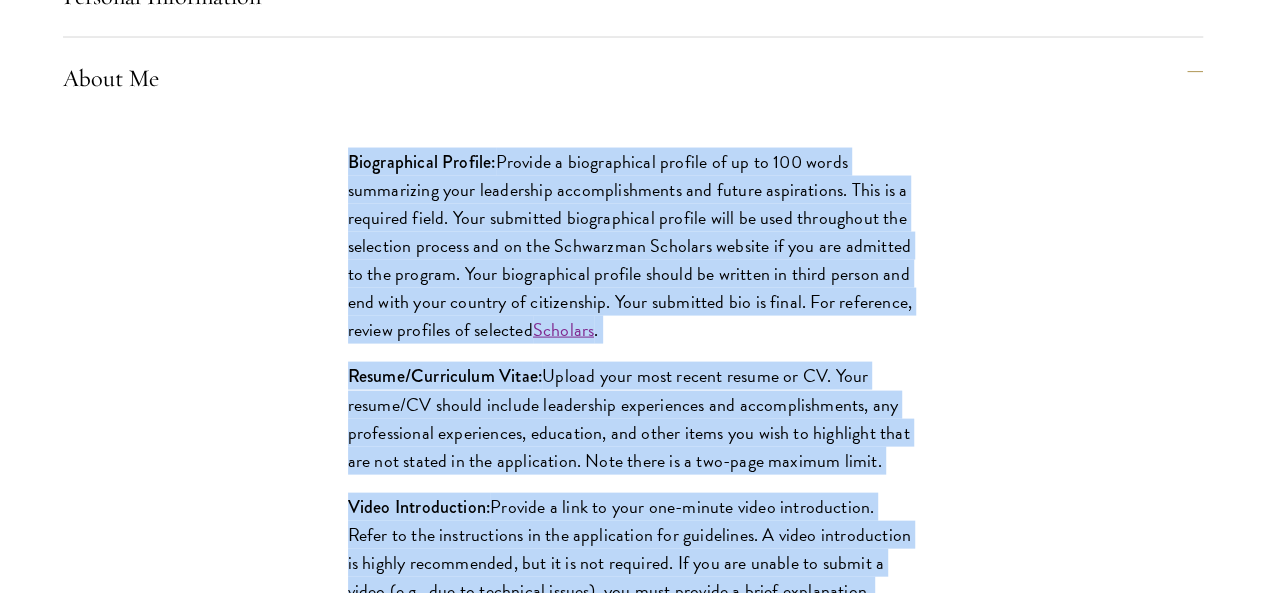 scroll, scrollTop: 1903, scrollLeft: 0, axis: vertical 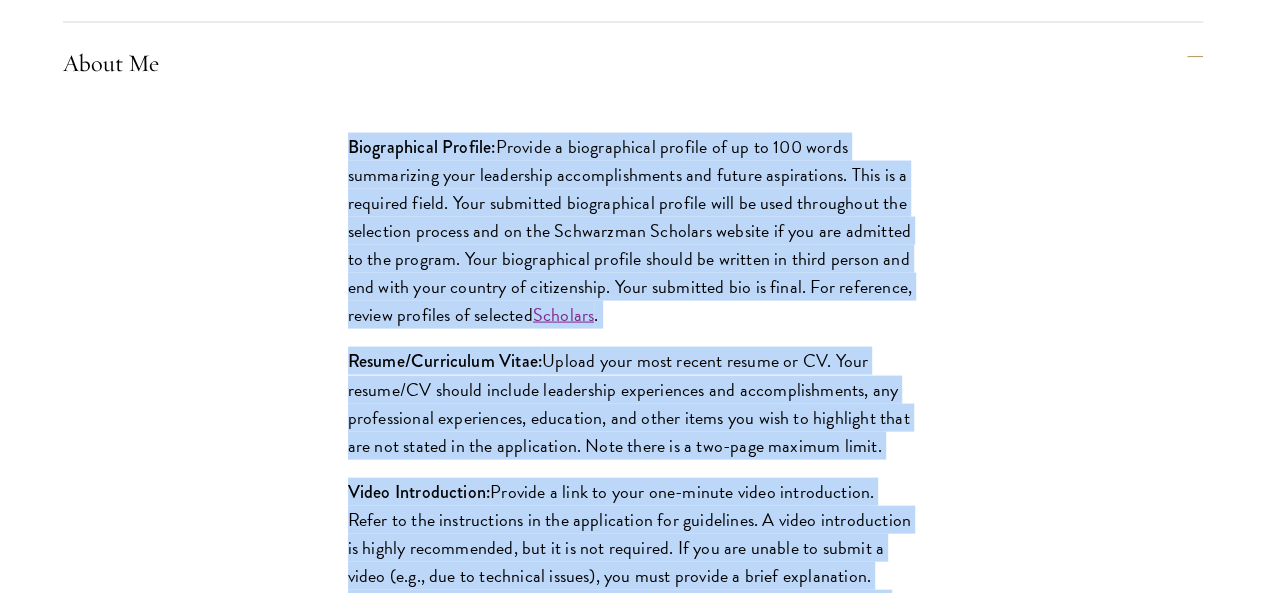 click on "Education" at bounding box center (643, 1201) 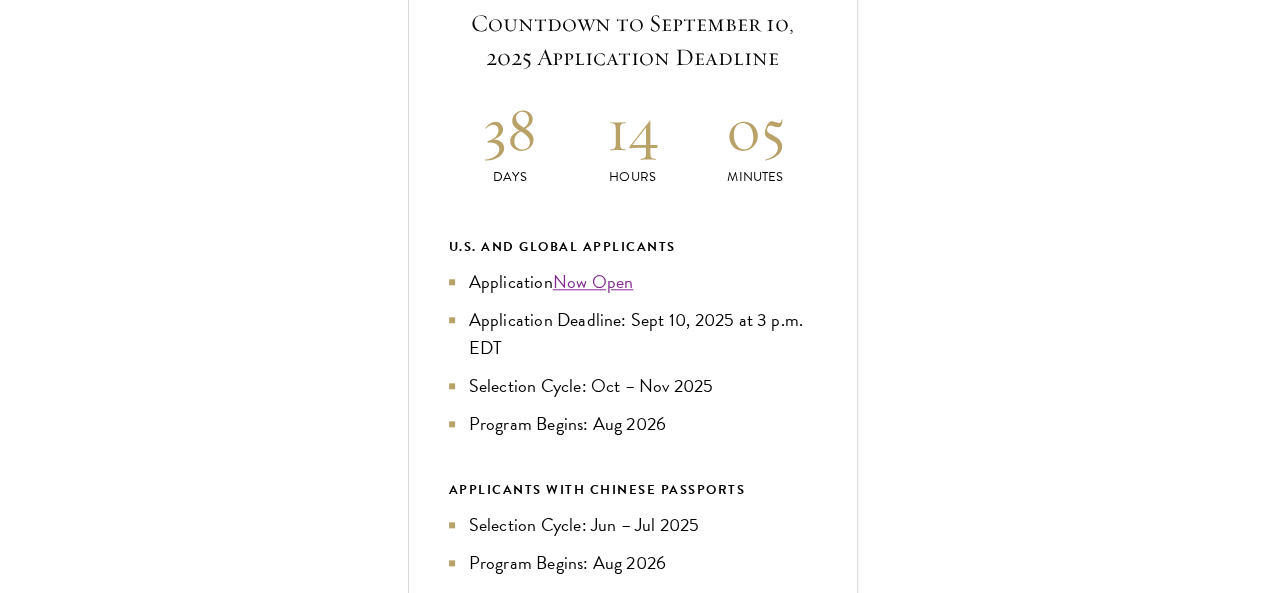 scroll, scrollTop: 892, scrollLeft: 0, axis: vertical 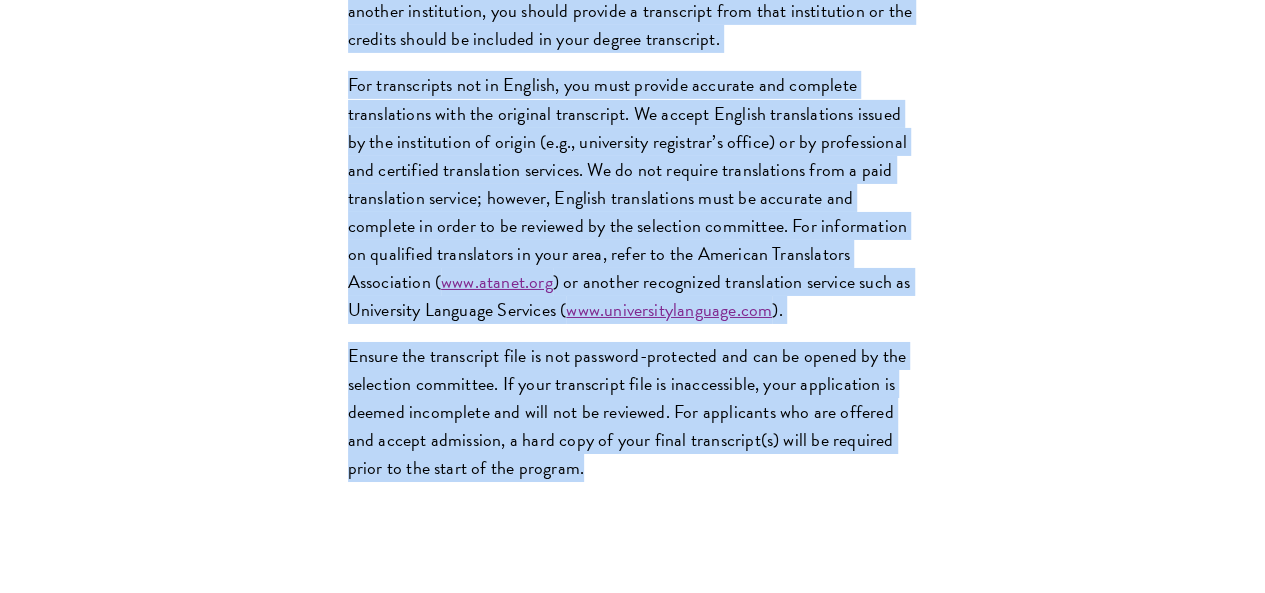drag, startPoint x: 147, startPoint y: 290, endPoint x: 472, endPoint y: 283, distance: 325.07538 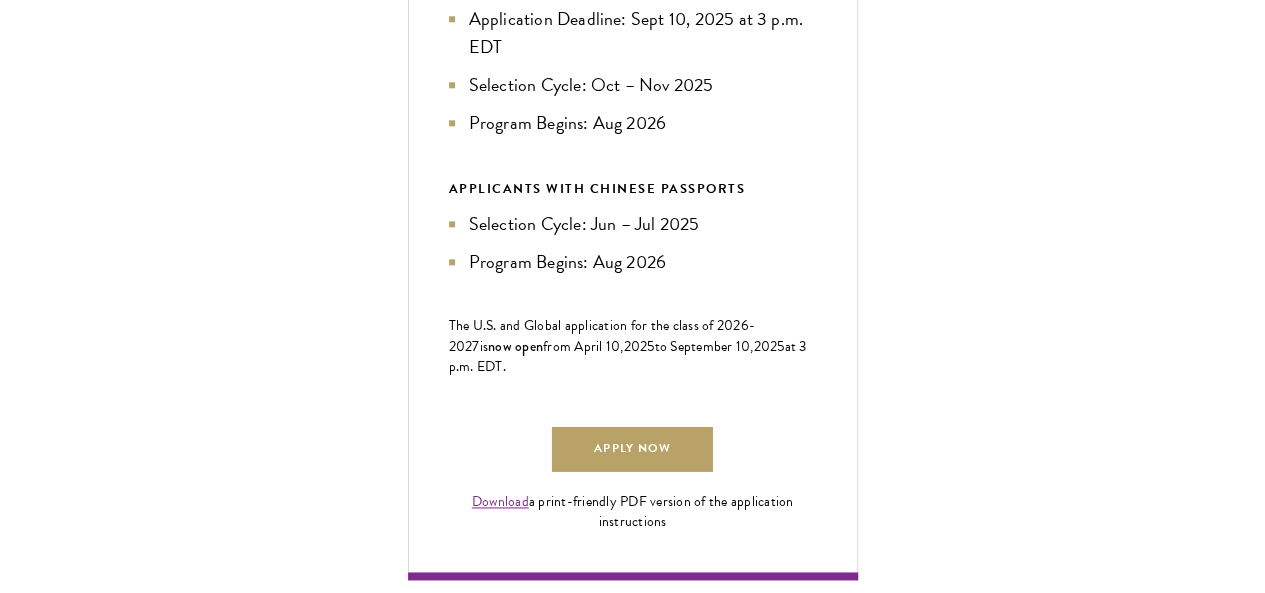 scroll, scrollTop: 1131, scrollLeft: 0, axis: vertical 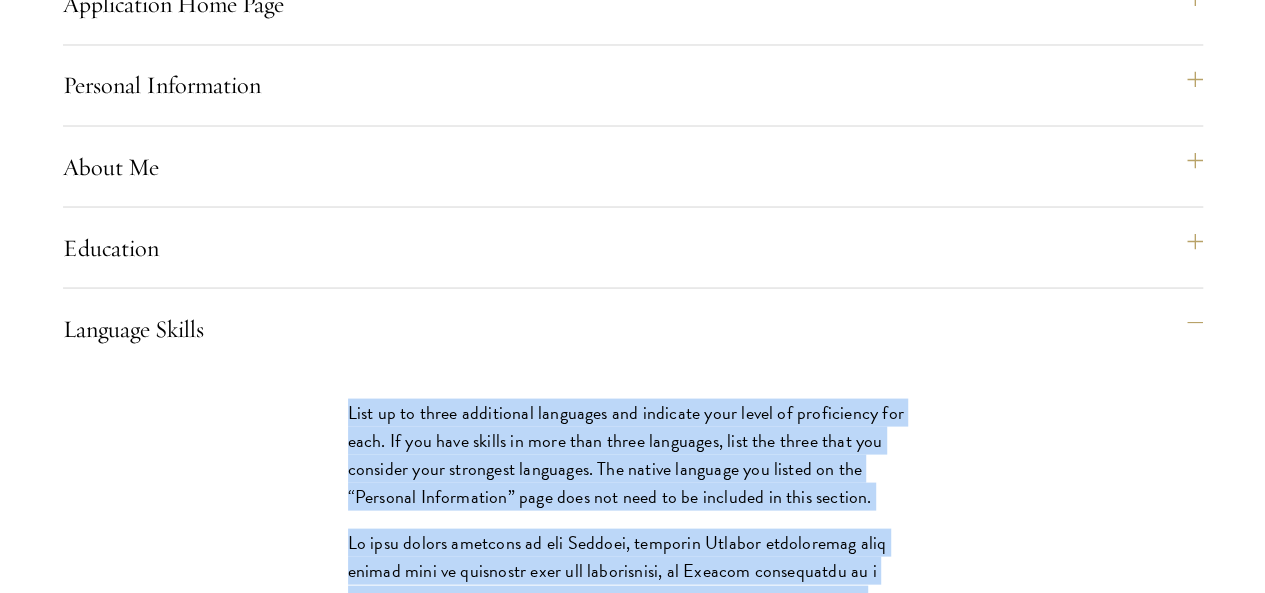 drag, startPoint x: 136, startPoint y: 126, endPoint x: 404, endPoint y: 425, distance: 401.52832 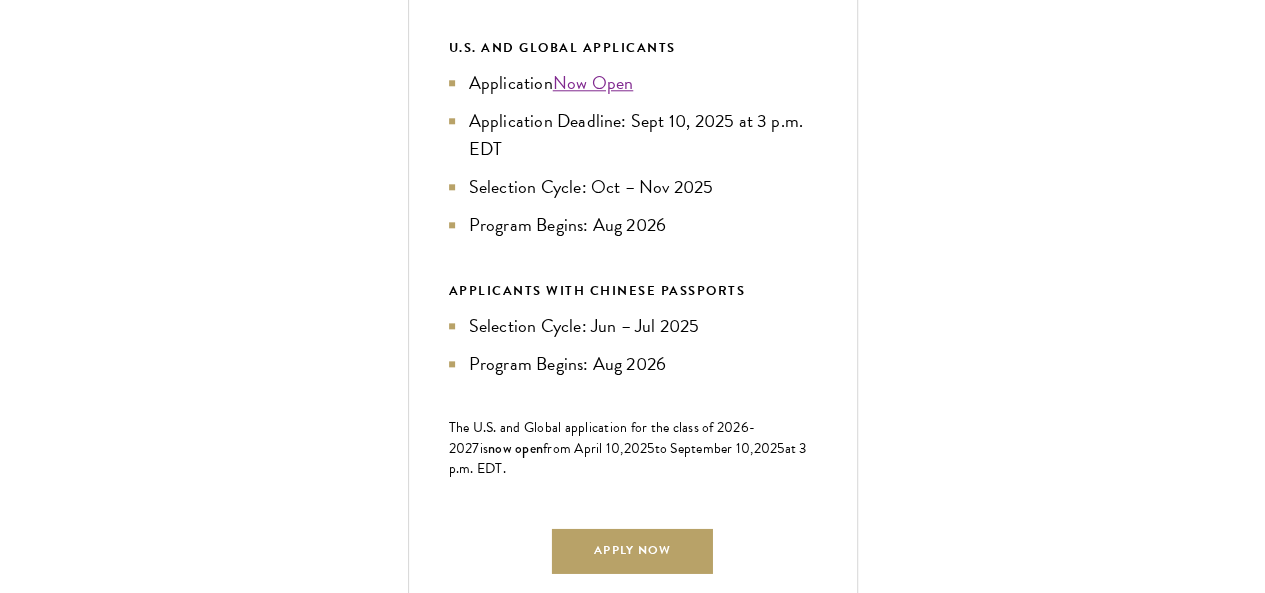 scroll, scrollTop: 1034, scrollLeft: 0, axis: vertical 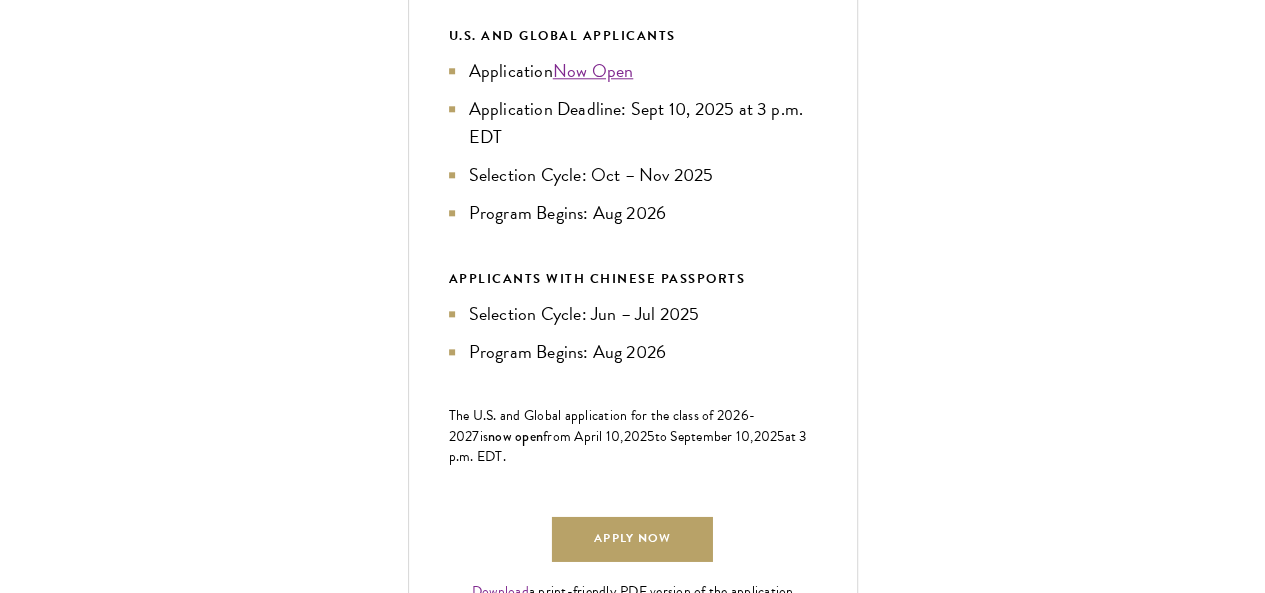 drag, startPoint x: 140, startPoint y: 279, endPoint x: 292, endPoint y: 545, distance: 306.36578 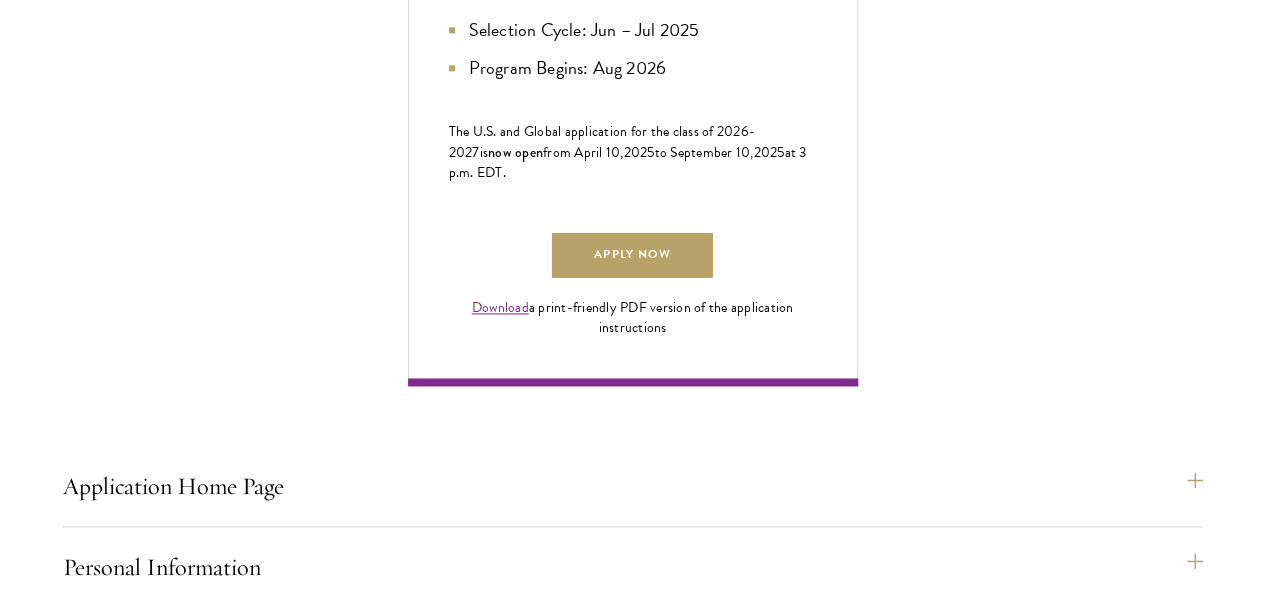 scroll, scrollTop: 1348, scrollLeft: 0, axis: vertical 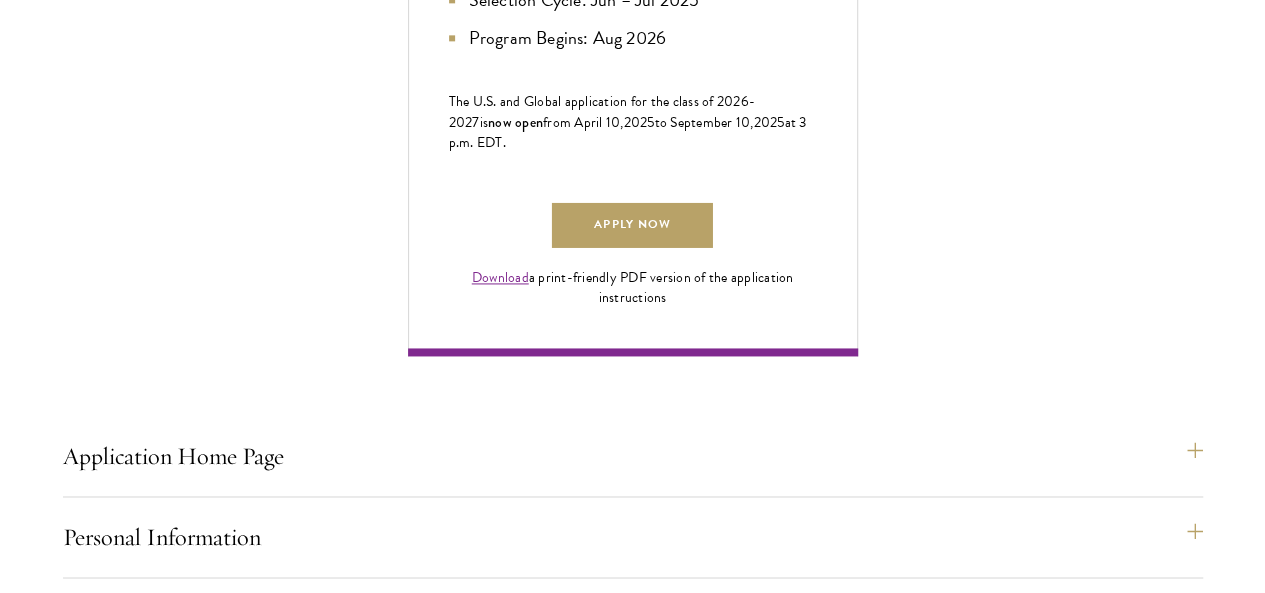 click on "Professional Experience" at bounding box center [643, 1336] 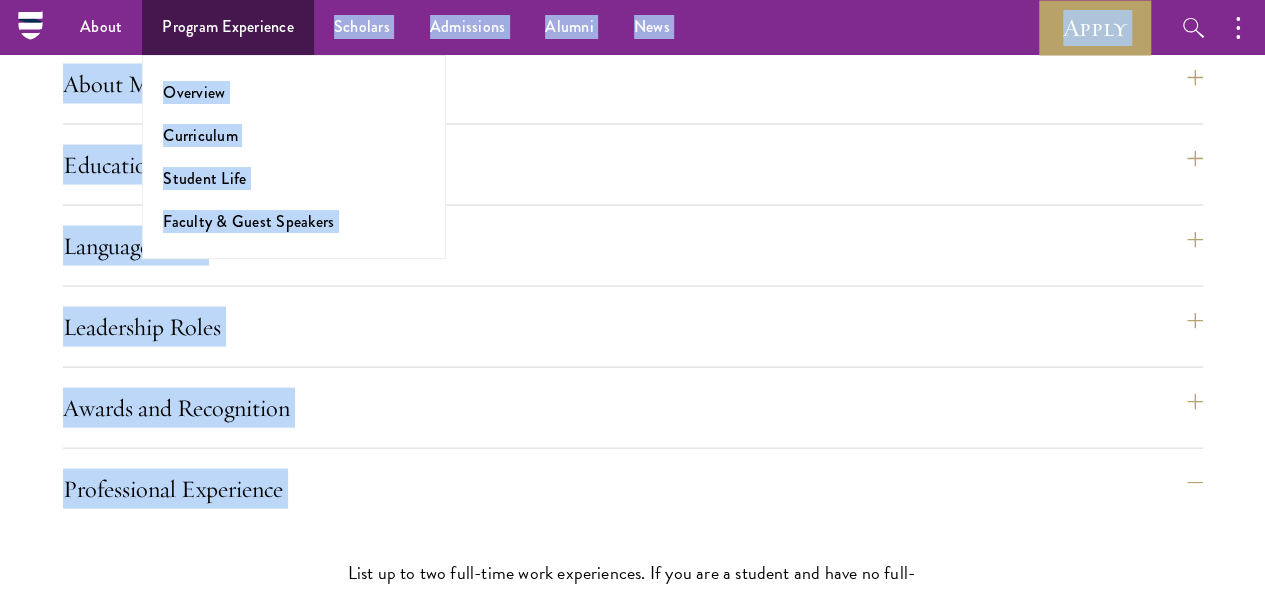 scroll, scrollTop: 1817, scrollLeft: 0, axis: vertical 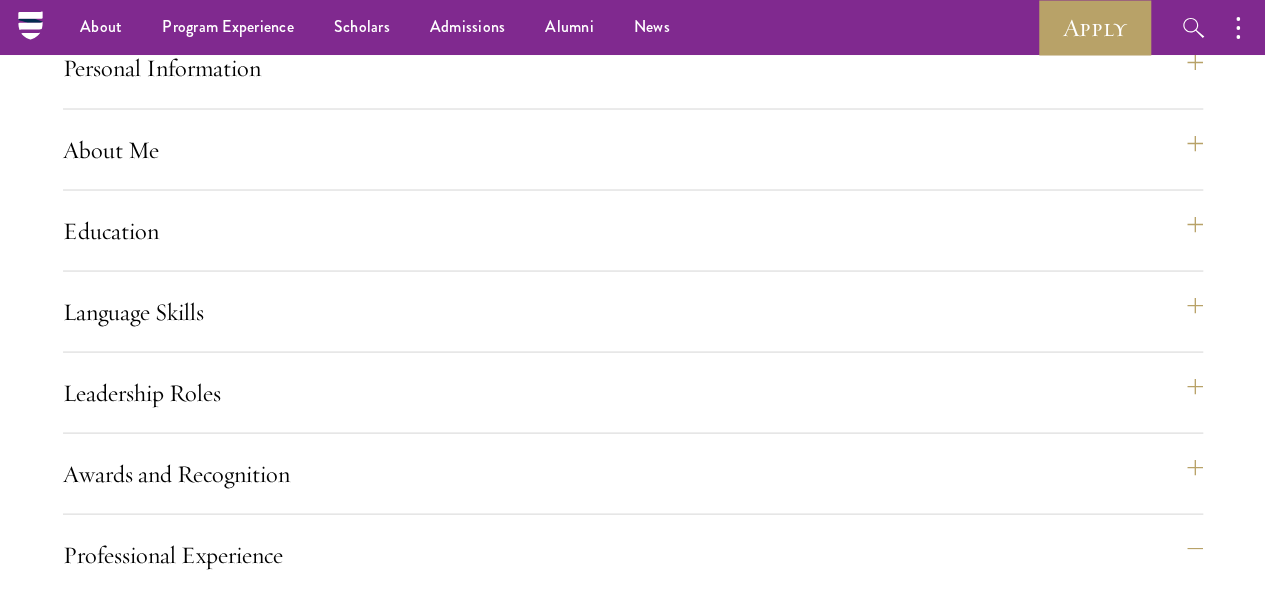 drag, startPoint x: 151, startPoint y: 117, endPoint x: 594, endPoint y: 183, distance: 447.8895 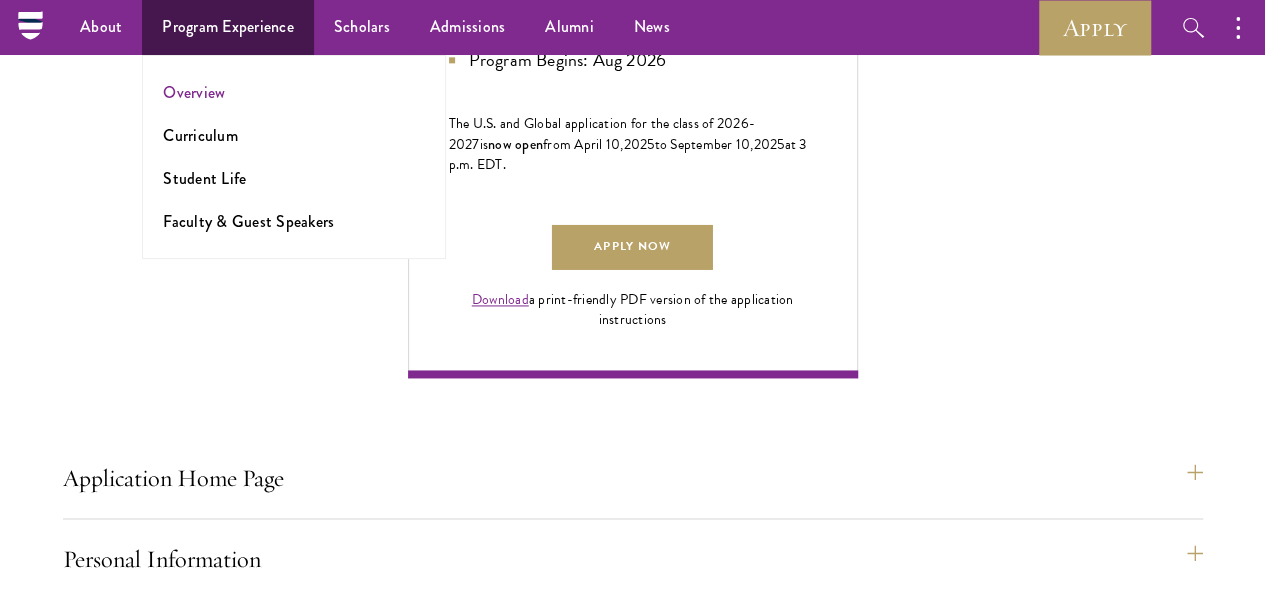 scroll, scrollTop: 1259, scrollLeft: 0, axis: vertical 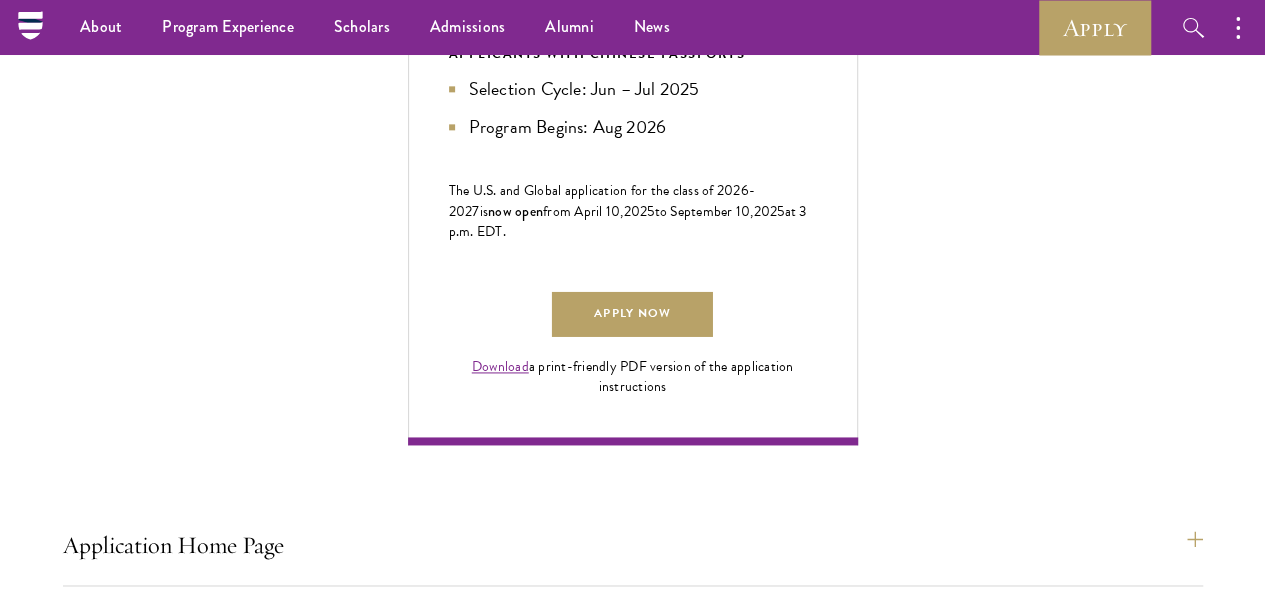 drag, startPoint x: 337, startPoint y: 385, endPoint x: 156, endPoint y: 267, distance: 216.06712 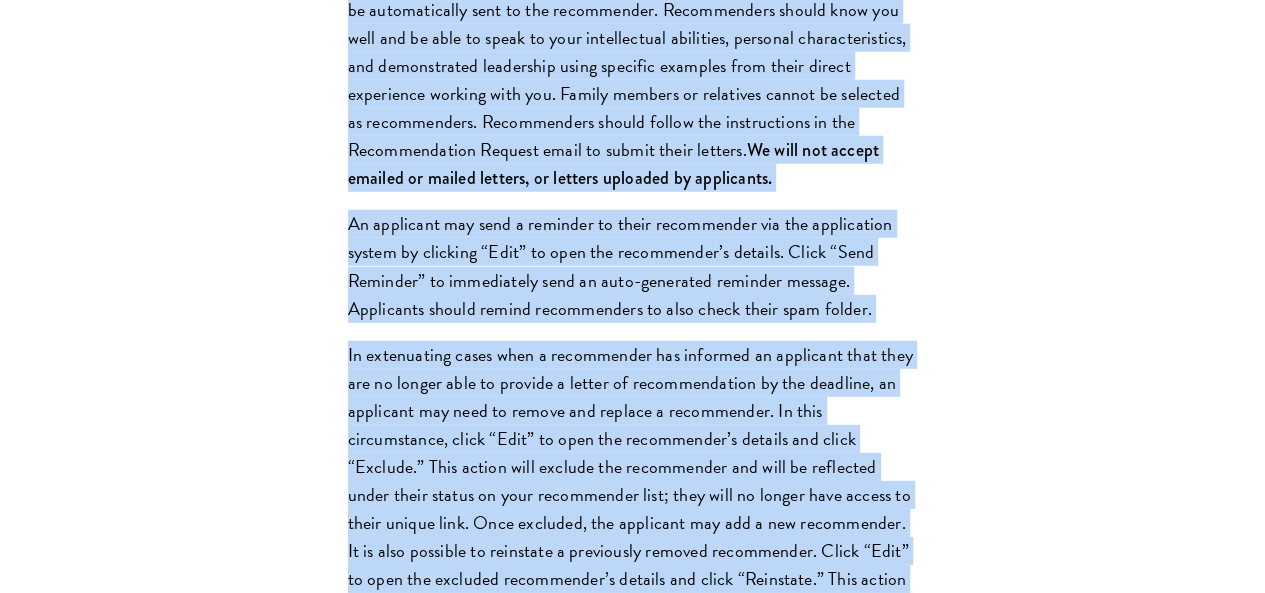 scroll, scrollTop: 2758, scrollLeft: 0, axis: vertical 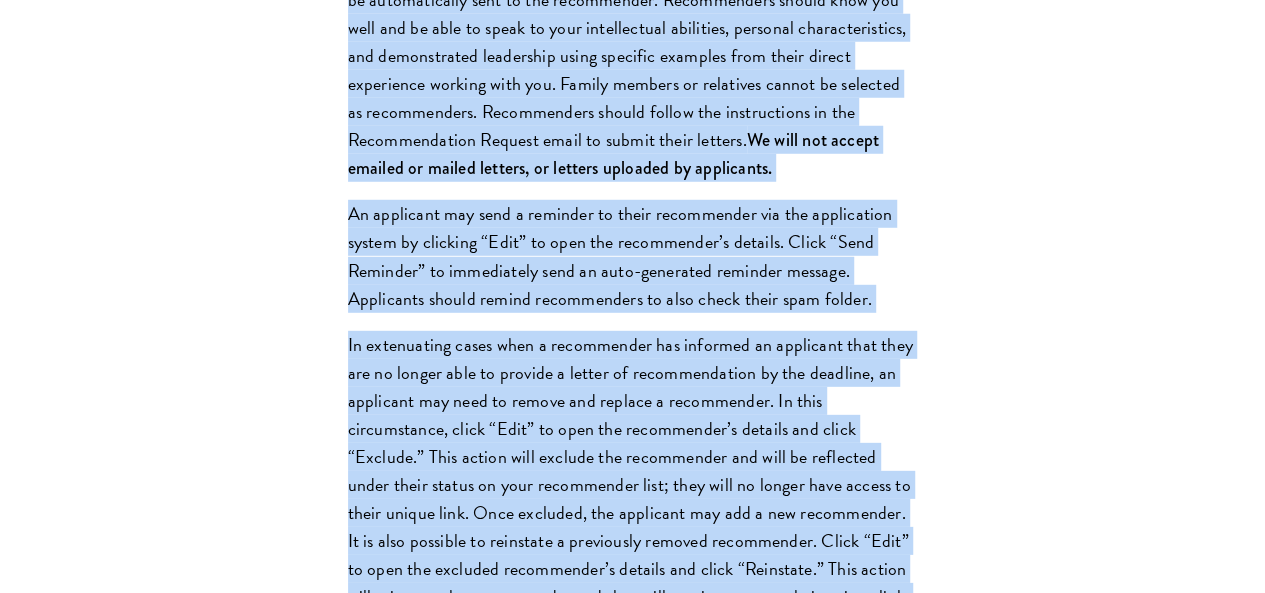 drag, startPoint x: 150, startPoint y: 335, endPoint x: 562, endPoint y: 501, distance: 444.18463 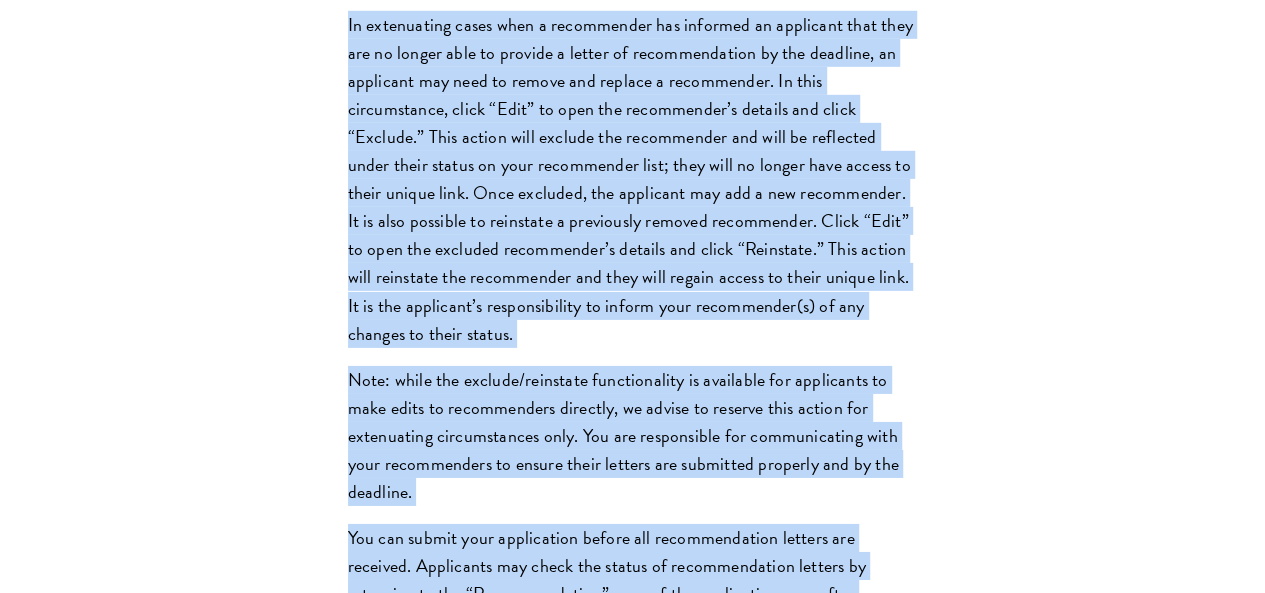 scroll, scrollTop: 3108, scrollLeft: 0, axis: vertical 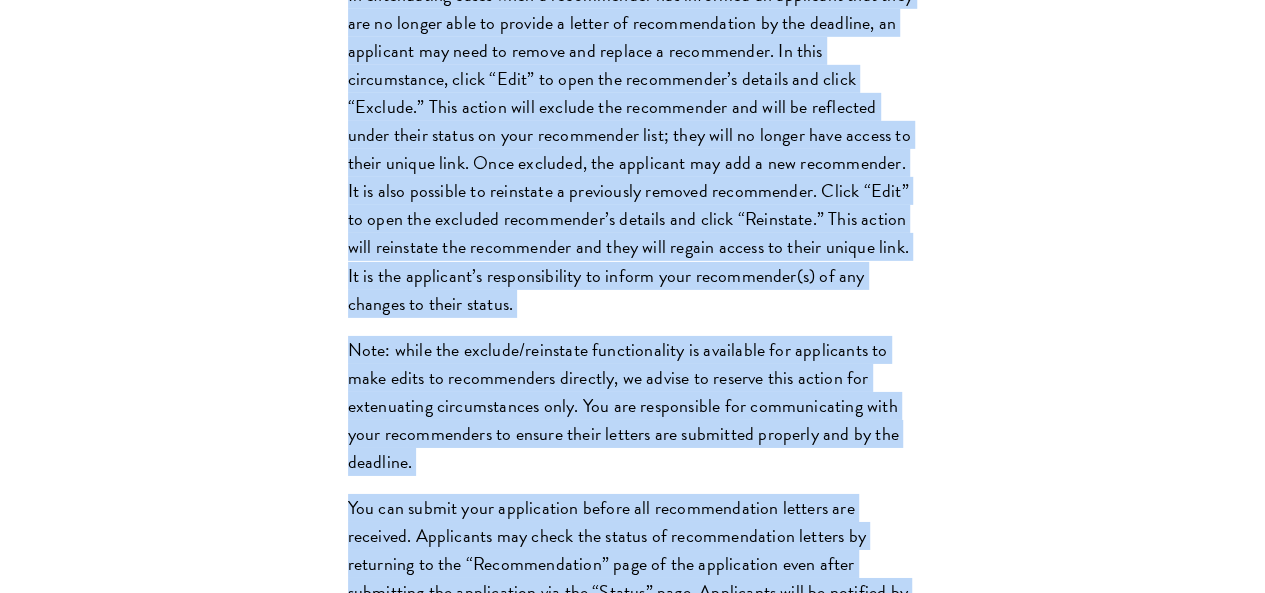 click on "Disciplinary Action" at bounding box center [643, 1260] 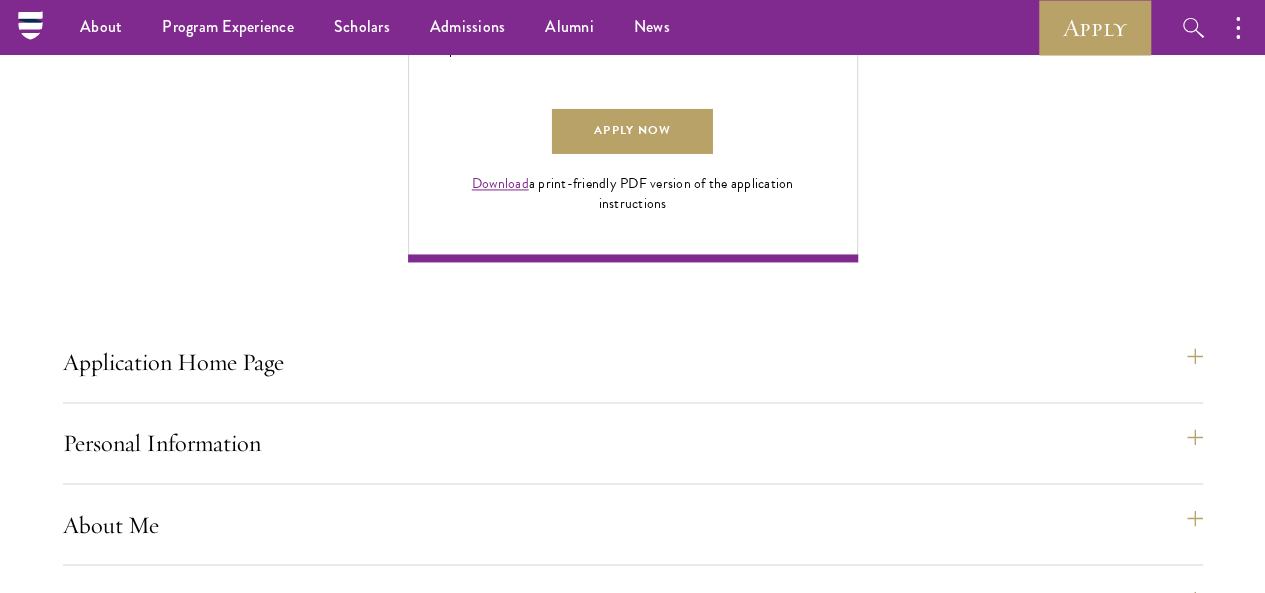 scroll, scrollTop: 1436, scrollLeft: 0, axis: vertical 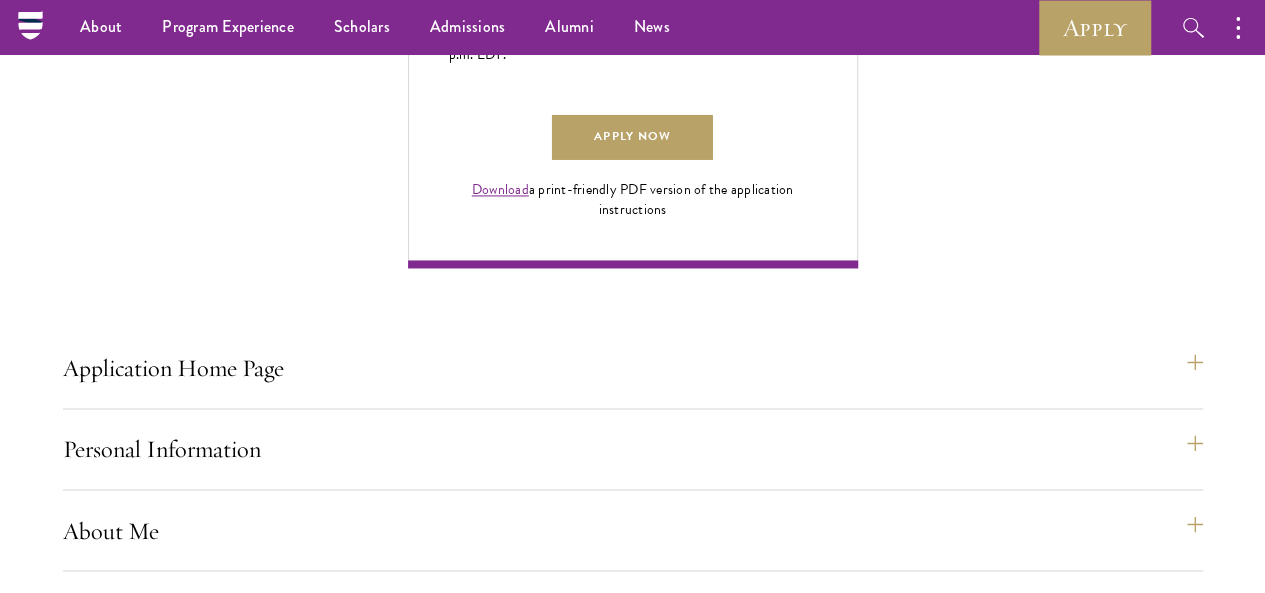 click on "Additional Information" at bounding box center (643, 1427) 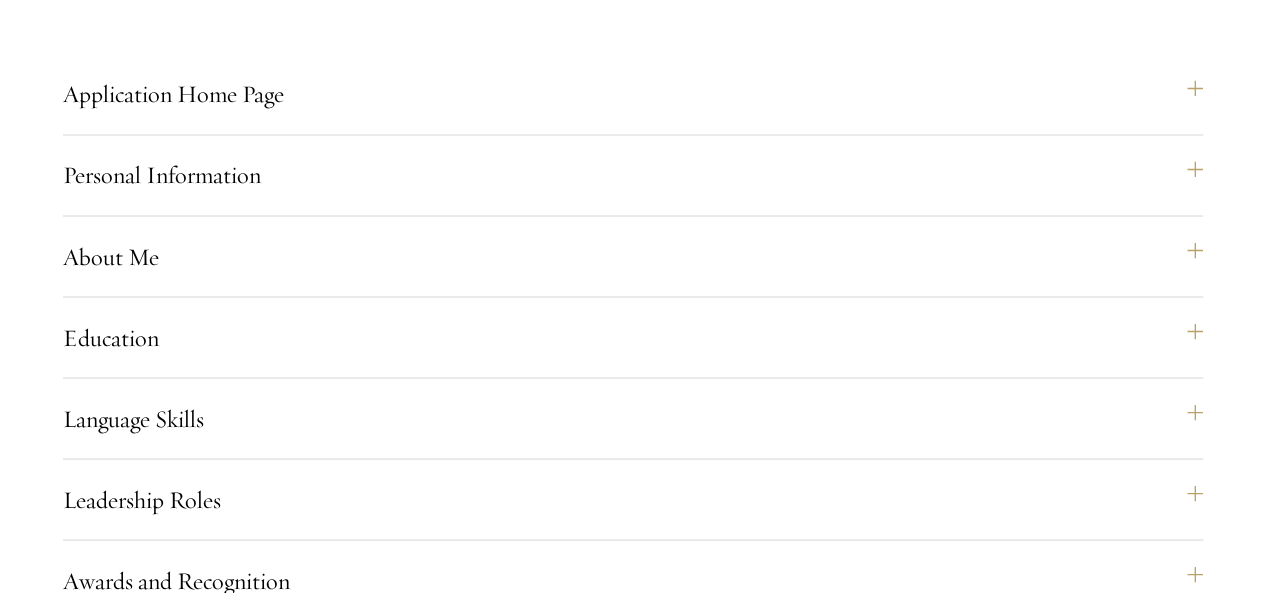 scroll, scrollTop: 1717, scrollLeft: 0, axis: vertical 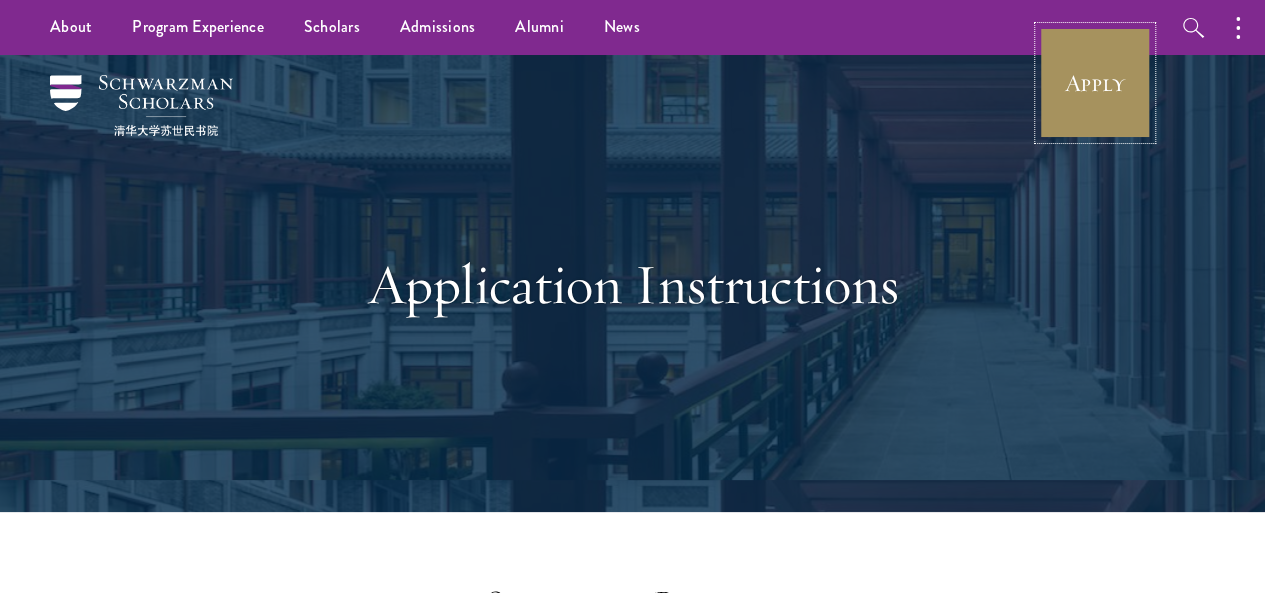 click on "Apply" at bounding box center (1095, 83) 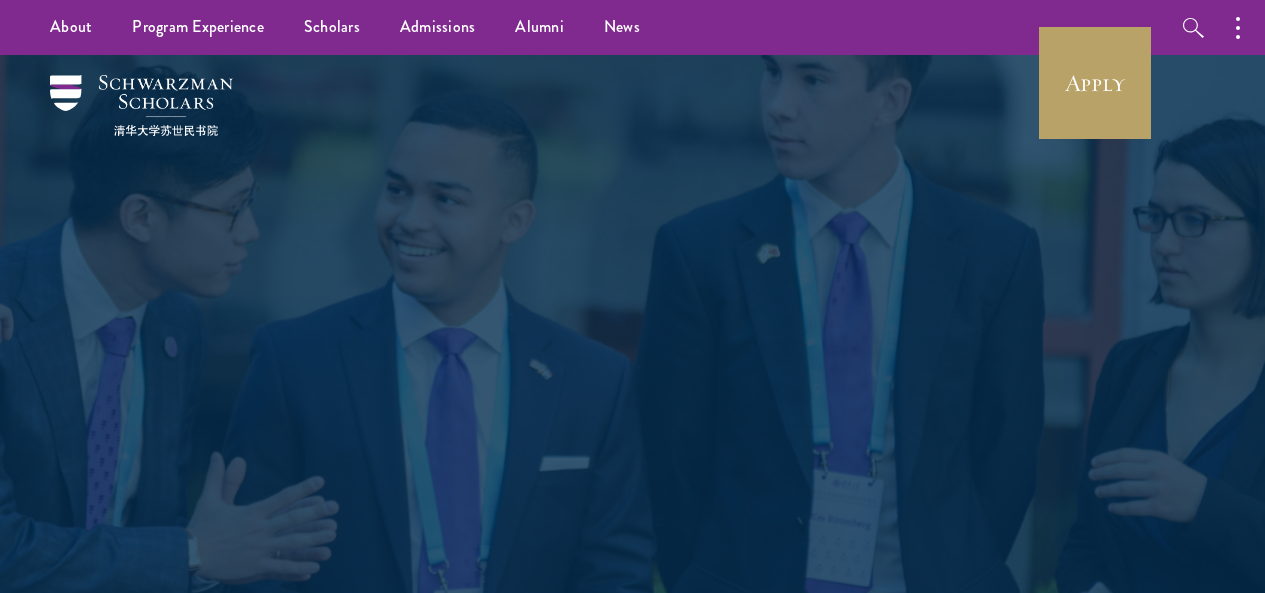 scroll, scrollTop: 0, scrollLeft: 0, axis: both 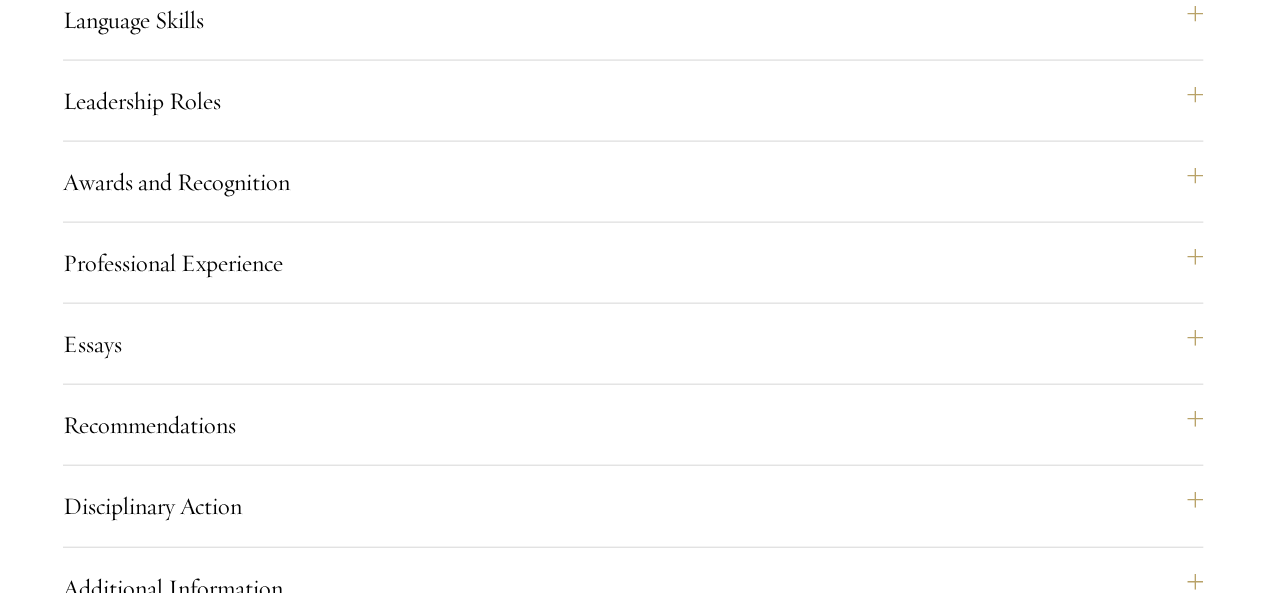 click on "Yes" at bounding box center (568, 1501) 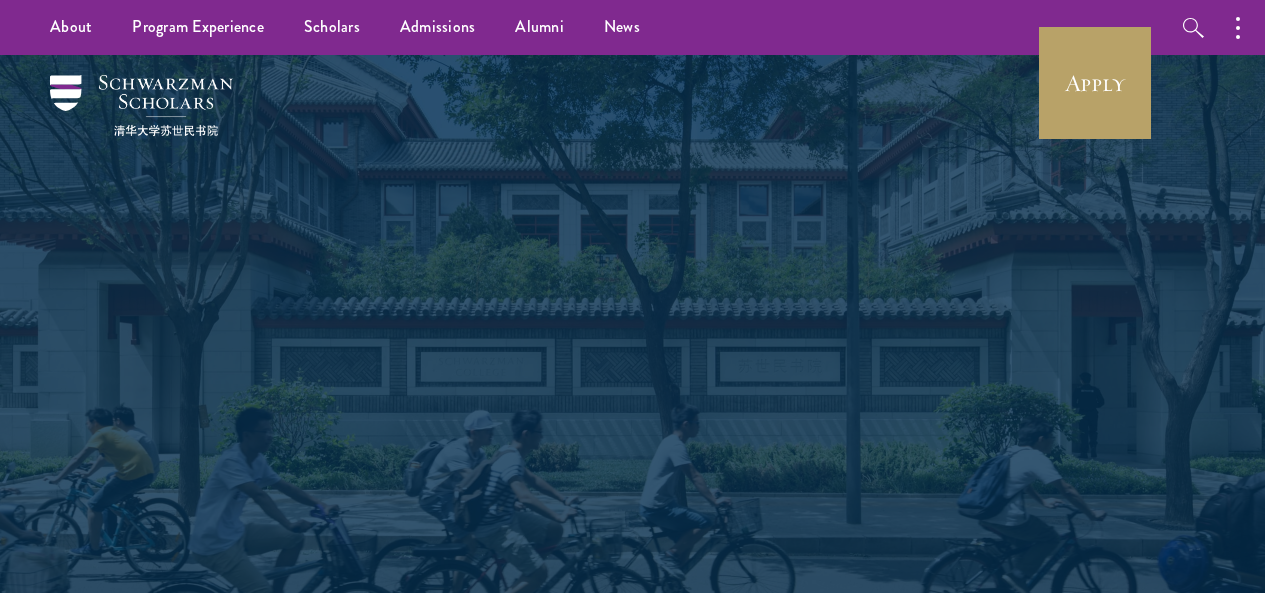 scroll, scrollTop: 0, scrollLeft: 0, axis: both 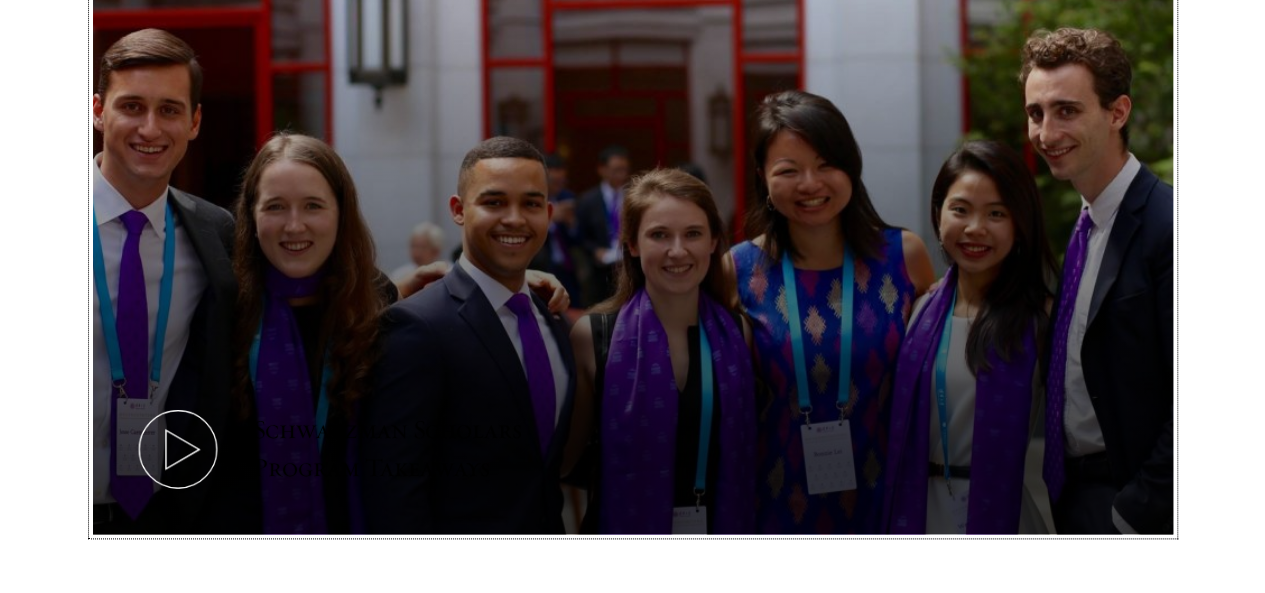 click 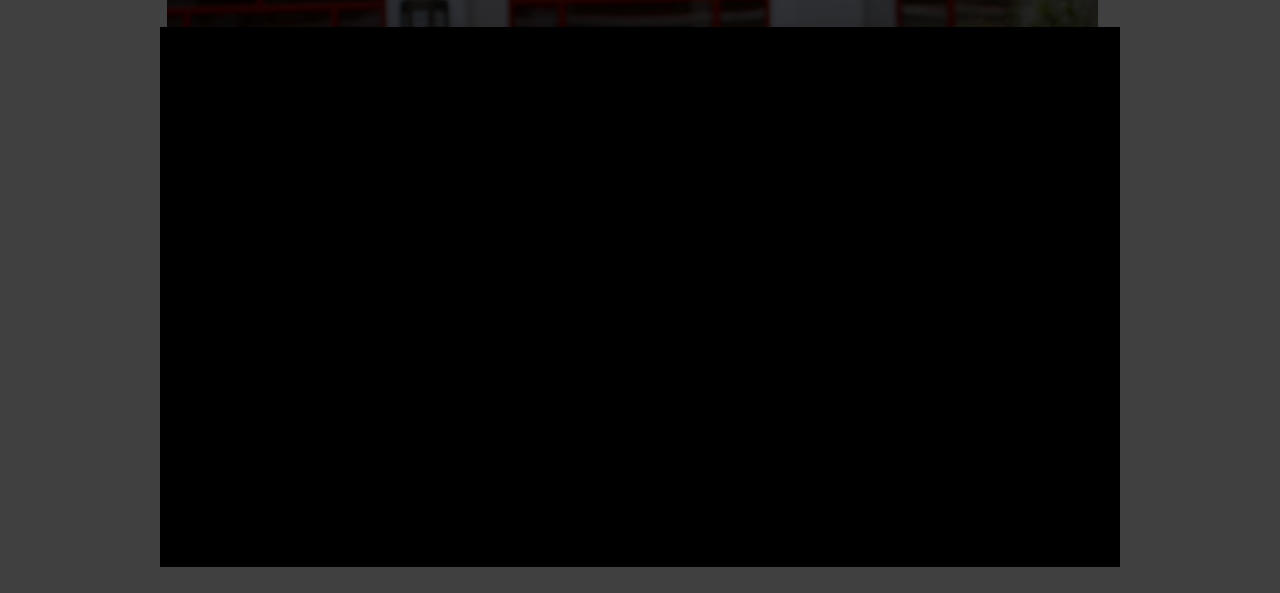 type 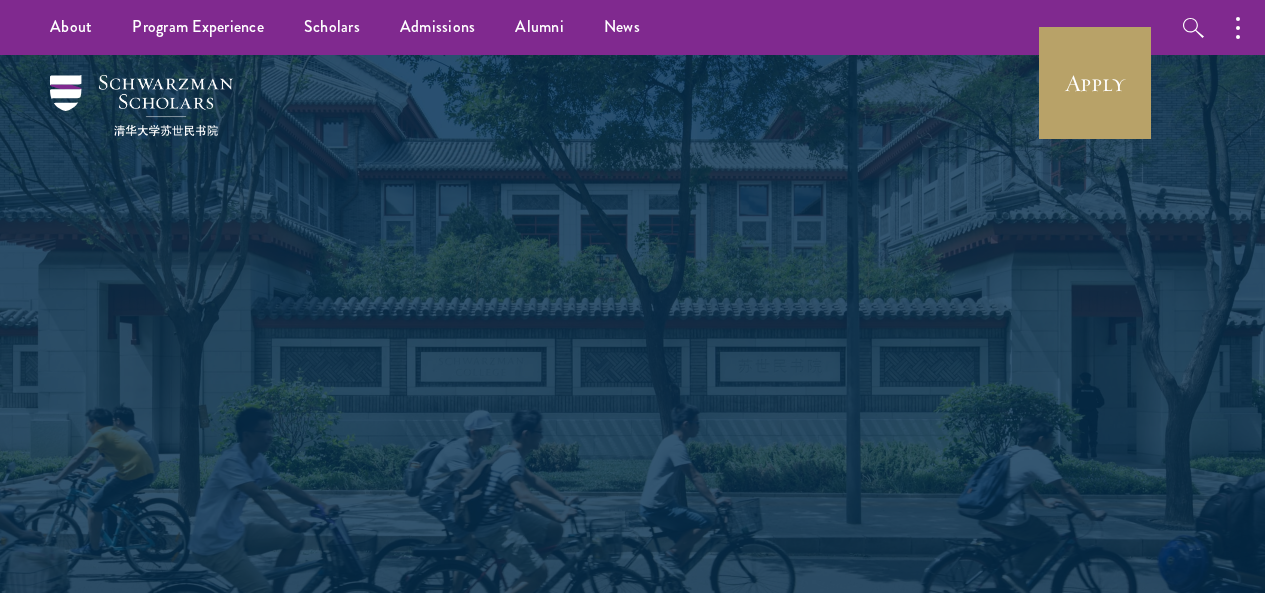 scroll, scrollTop: 0, scrollLeft: 0, axis: both 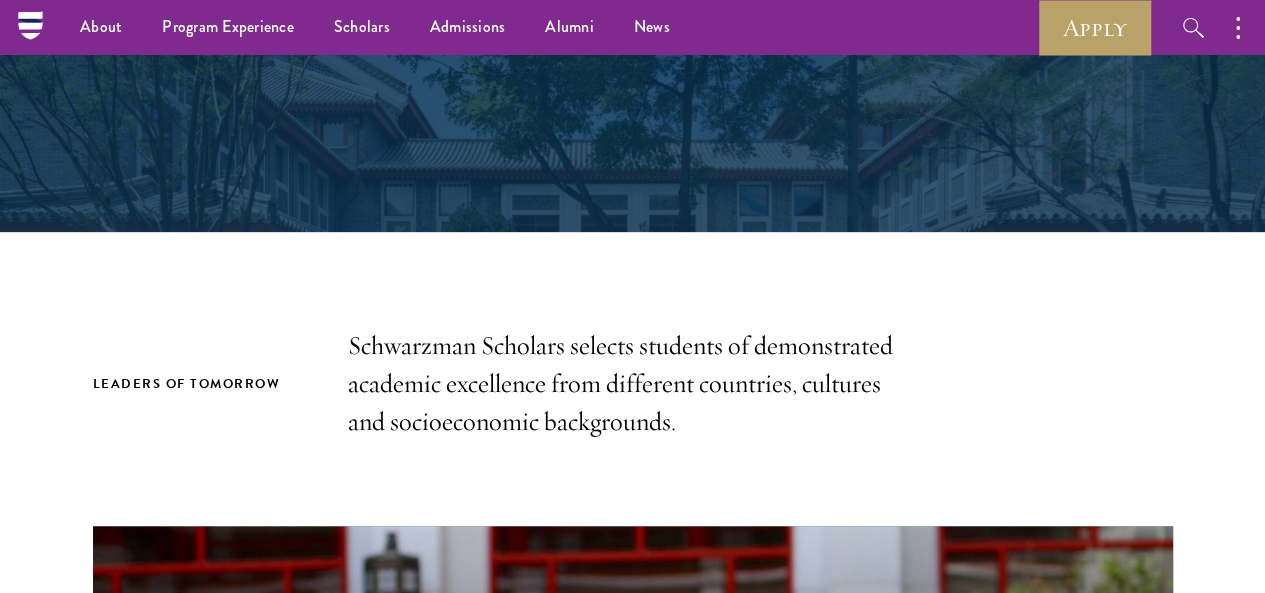 click on "Leaders of Tomorrow" at bounding box center [200, 384] 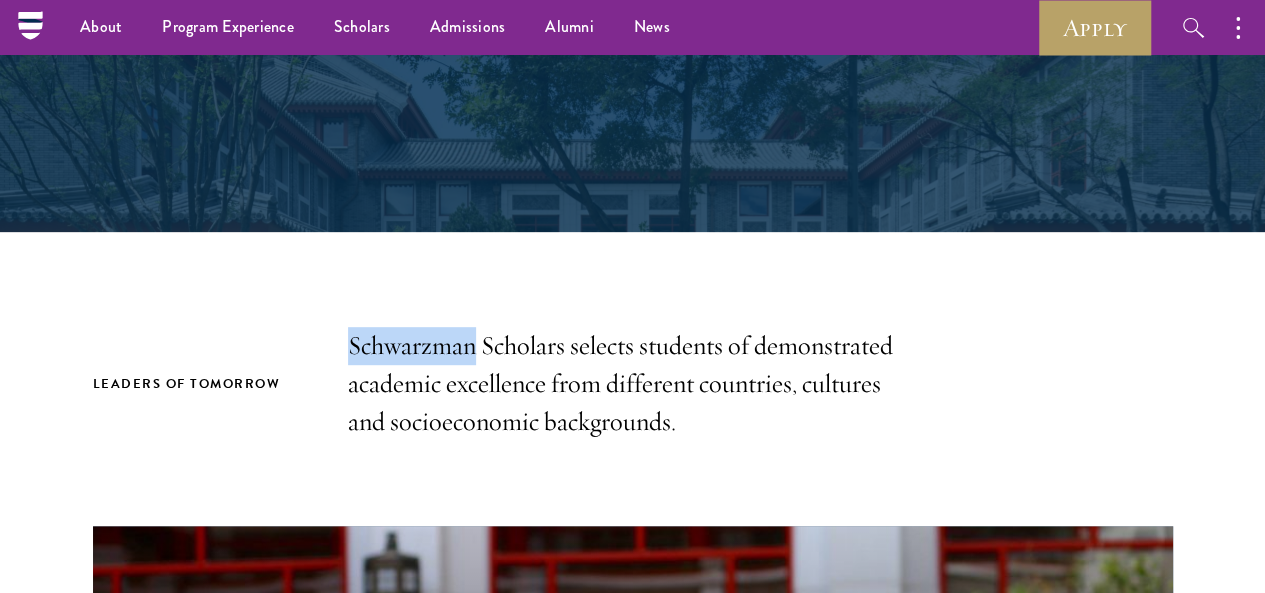 drag, startPoint x: 345, startPoint y: 349, endPoint x: 488, endPoint y: 341, distance: 143.2236 